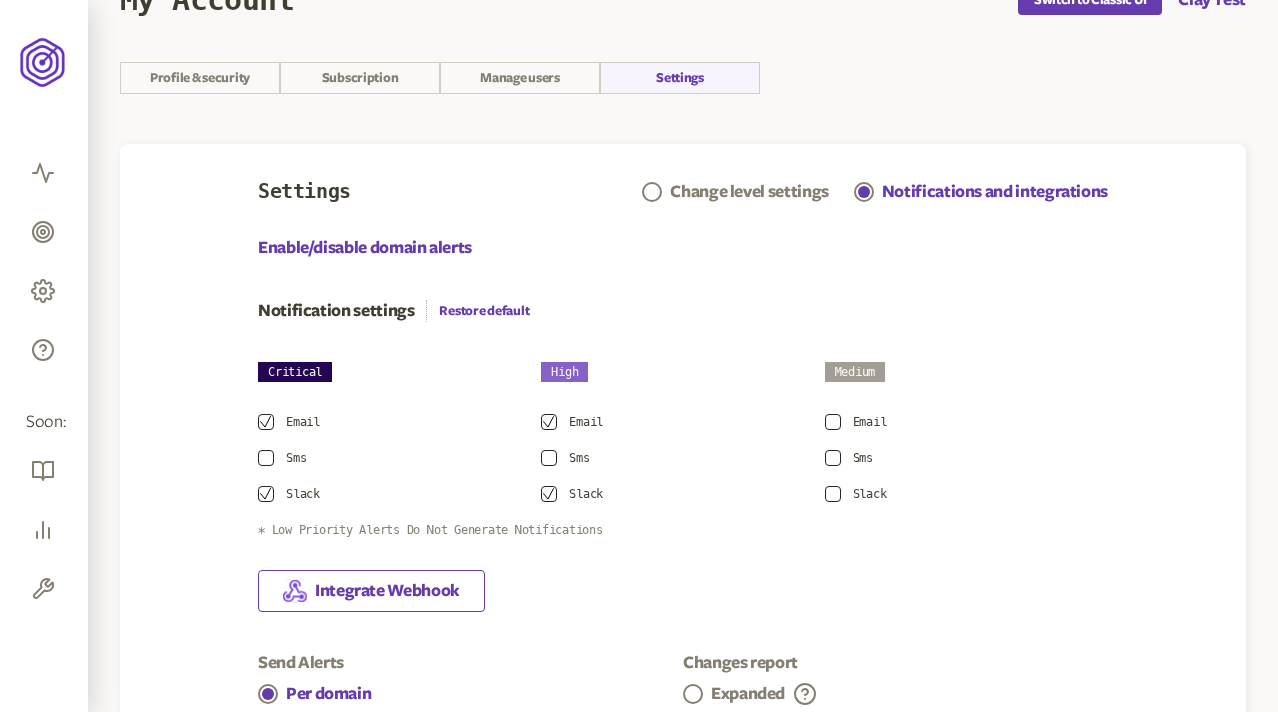 scroll, scrollTop: 0, scrollLeft: 0, axis: both 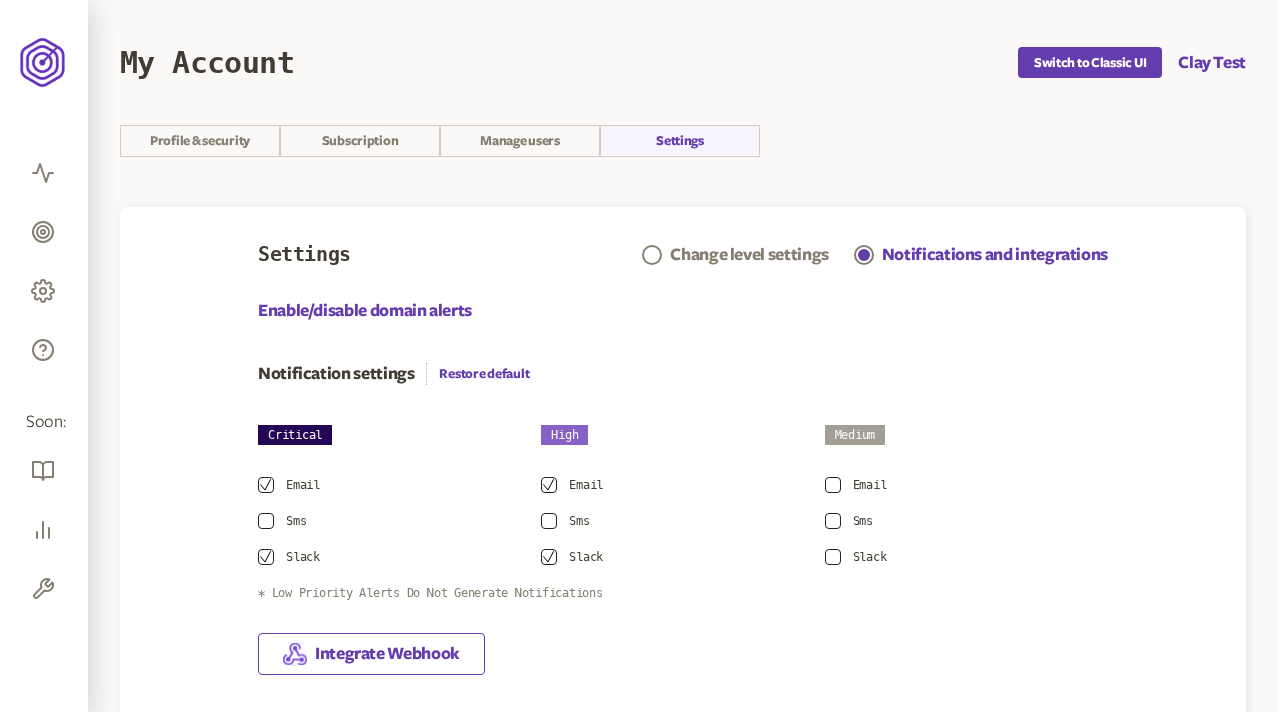 click on "My Account" at bounding box center (569, 62) 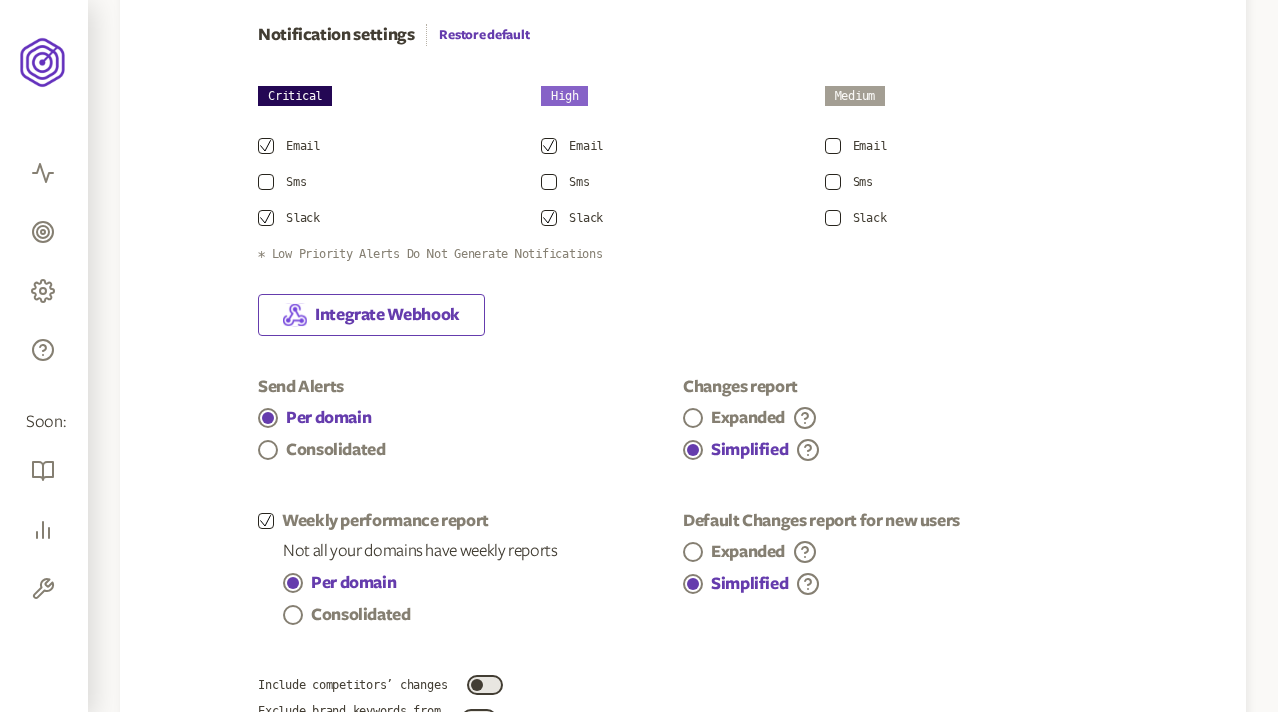 scroll, scrollTop: 0, scrollLeft: 0, axis: both 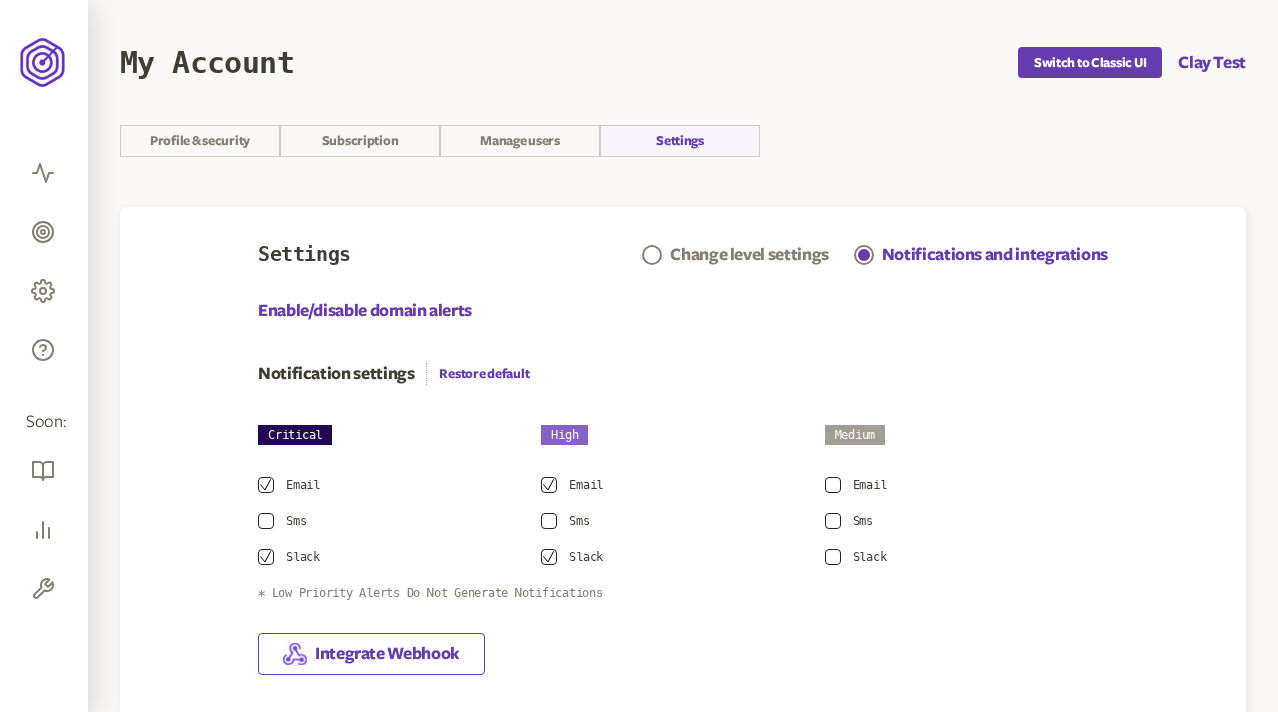 click on "My Account" at bounding box center (569, 62) 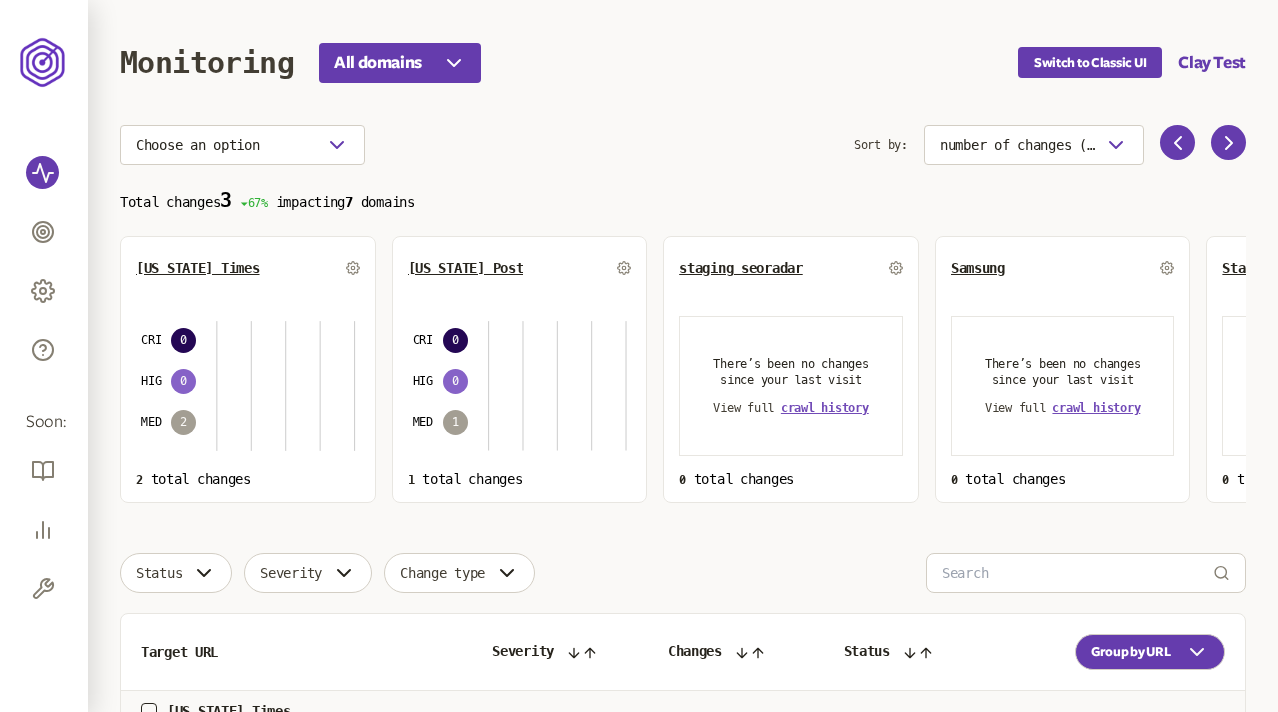 scroll, scrollTop: 0, scrollLeft: 0, axis: both 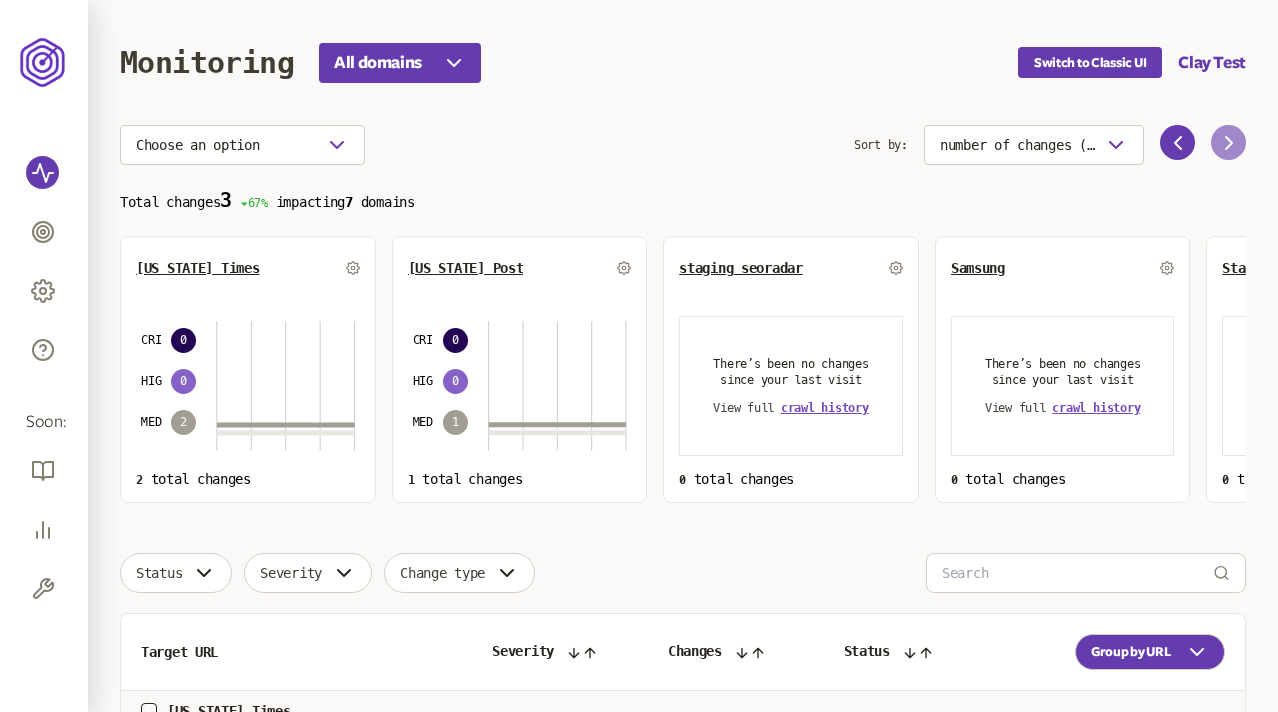 click 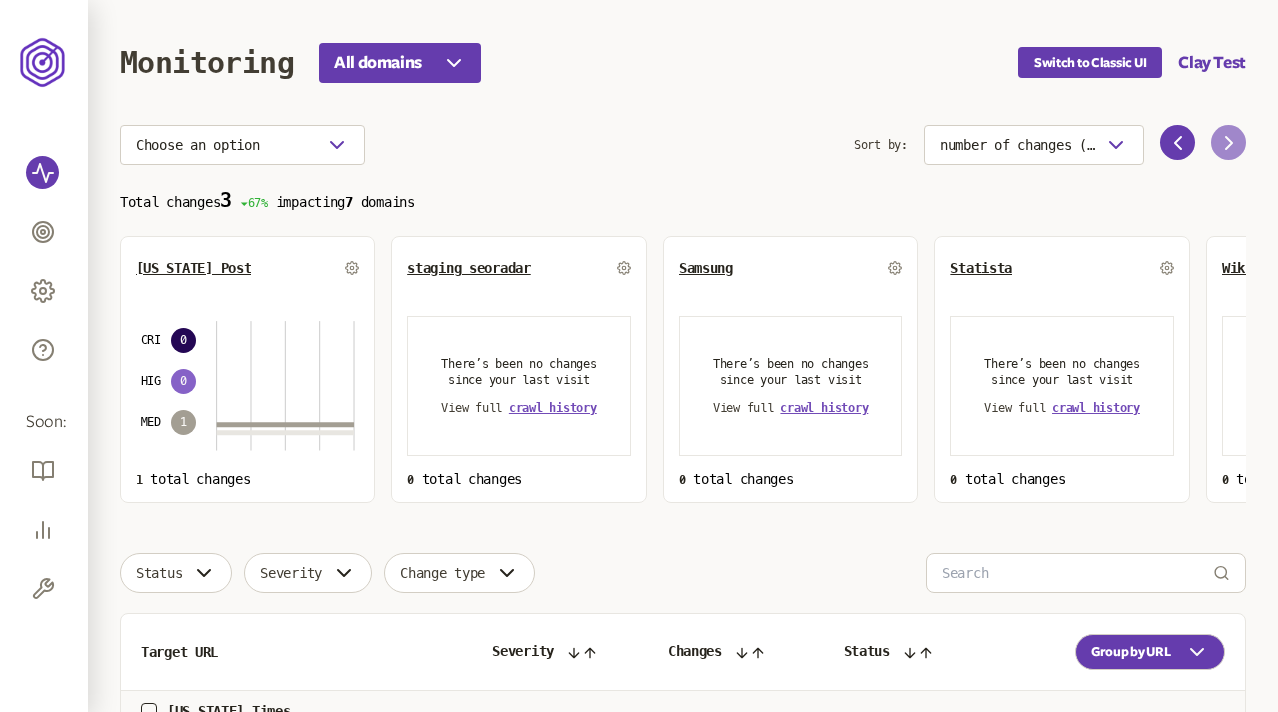 click 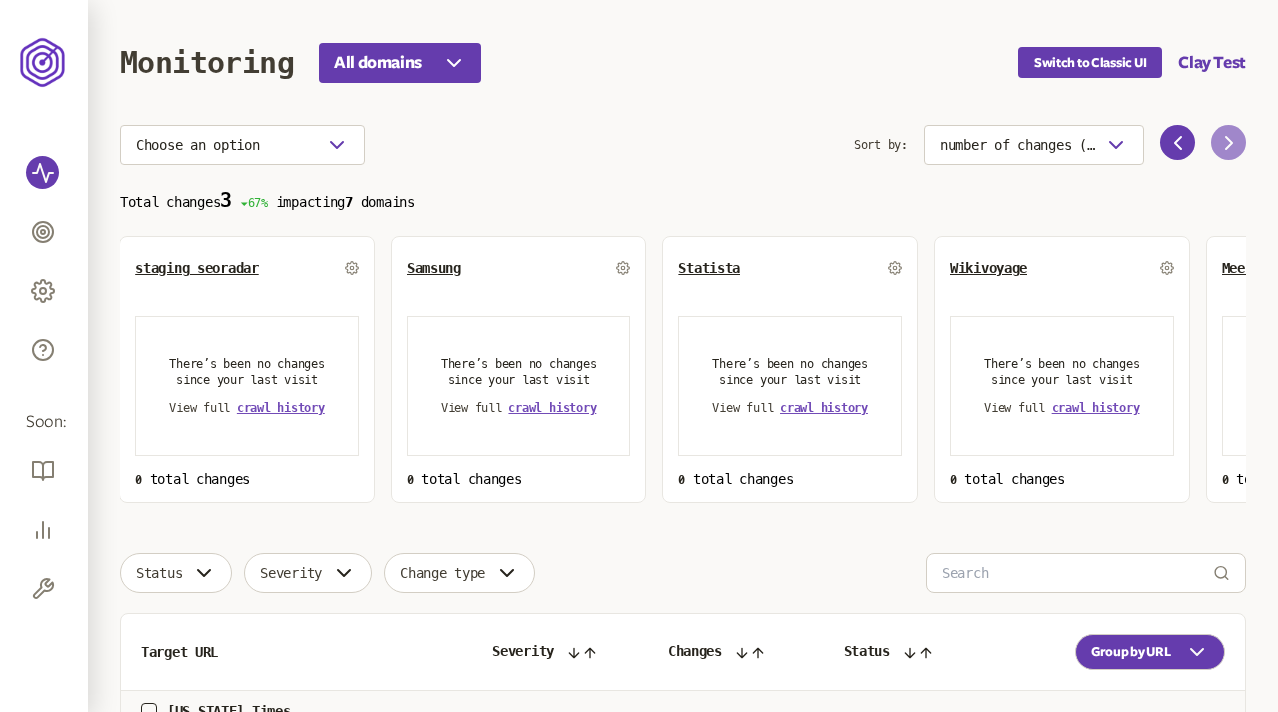 click 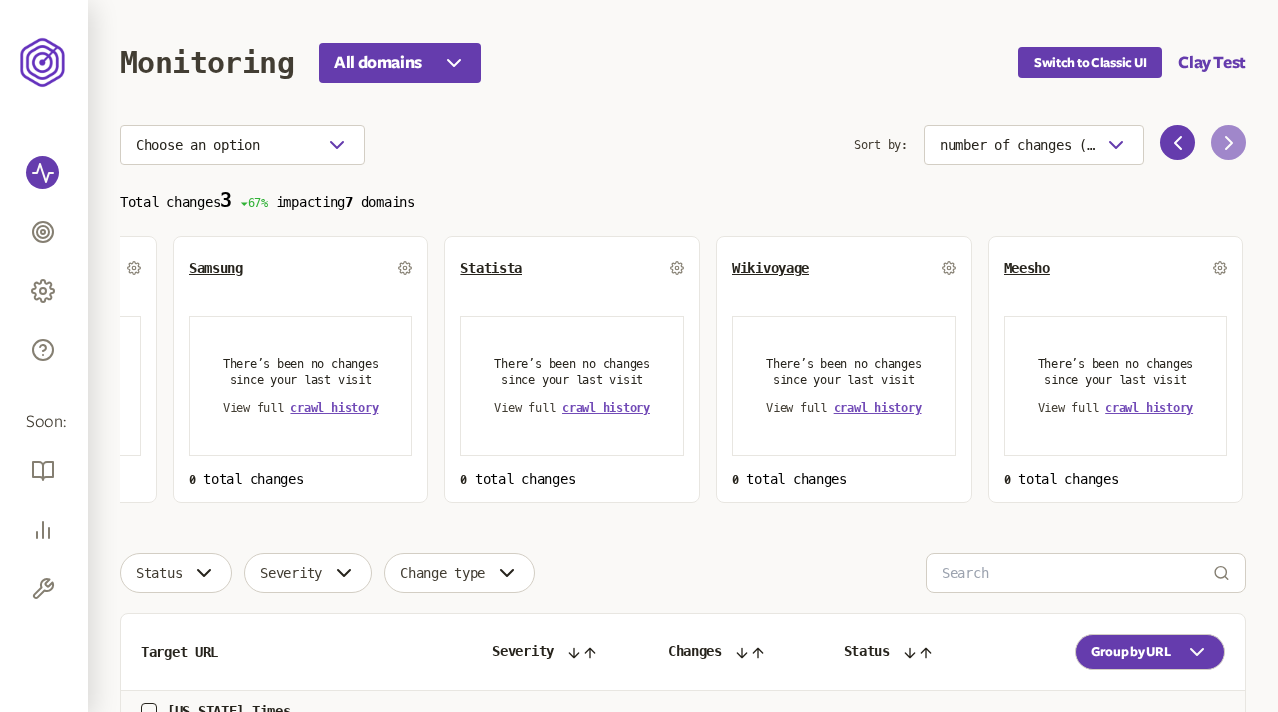 click 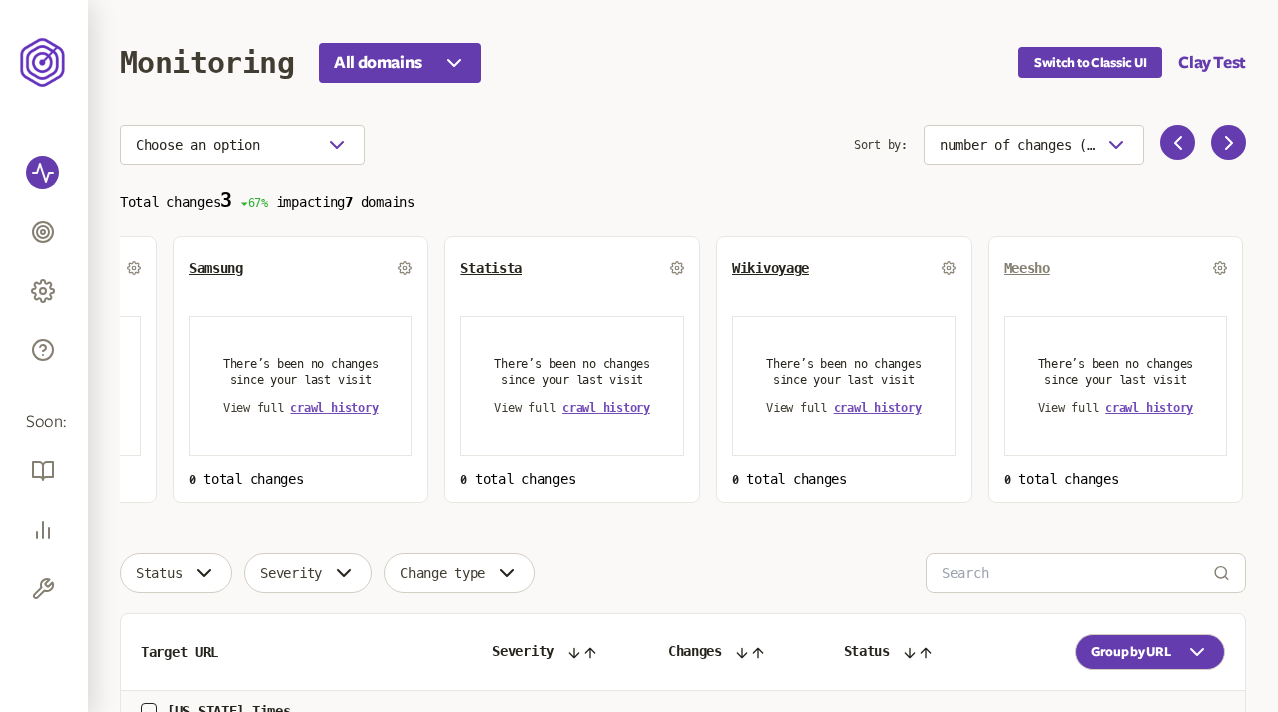 click on "Meesho" at bounding box center (1027, 268) 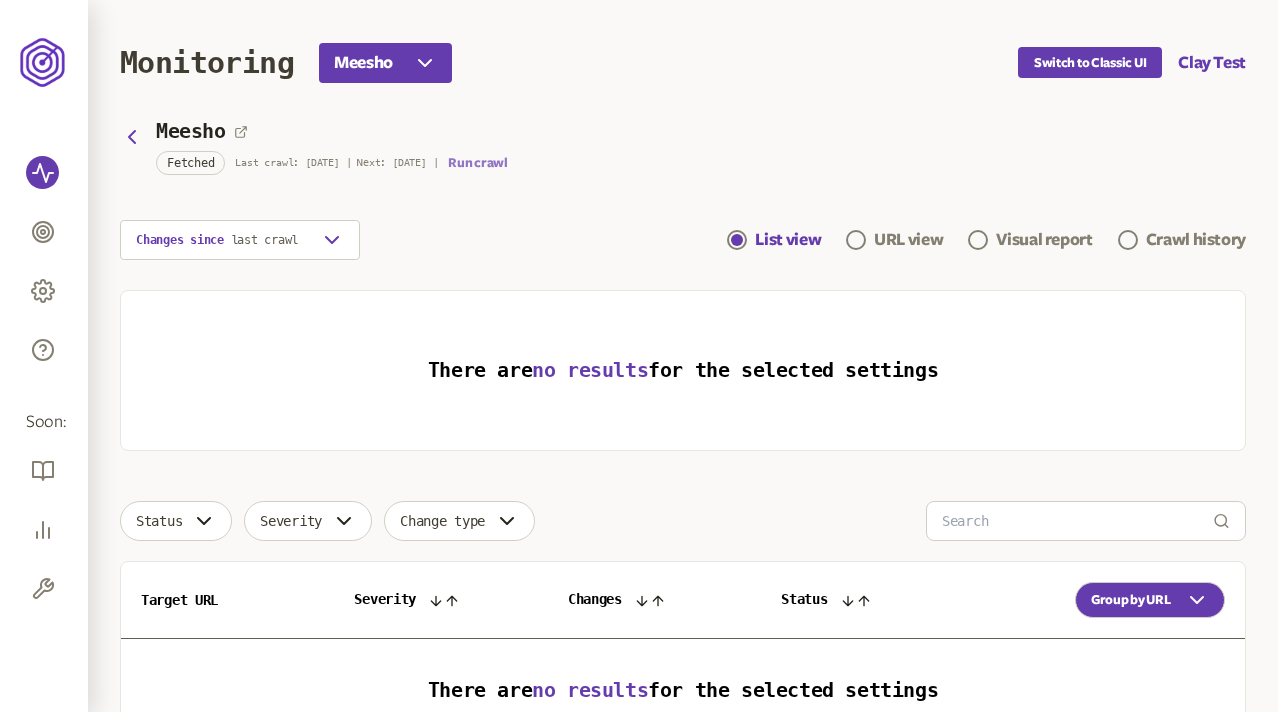 click on "Run crawl" at bounding box center [477, 163] 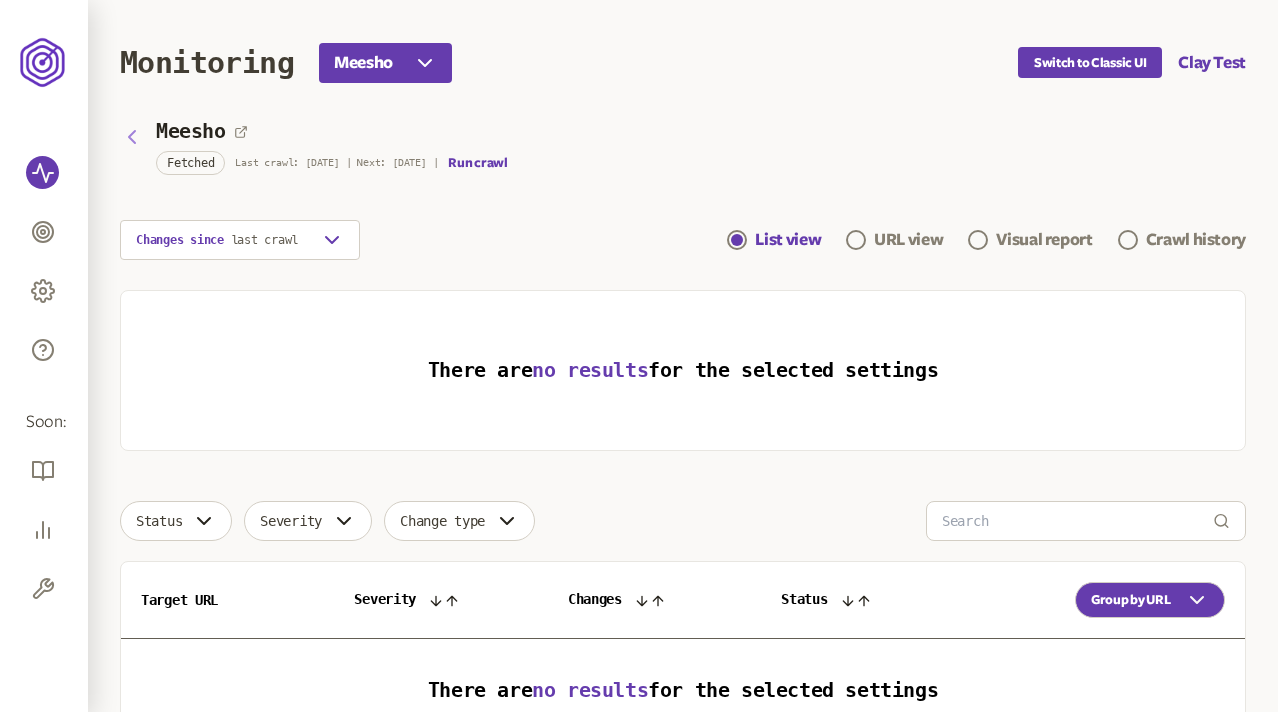click 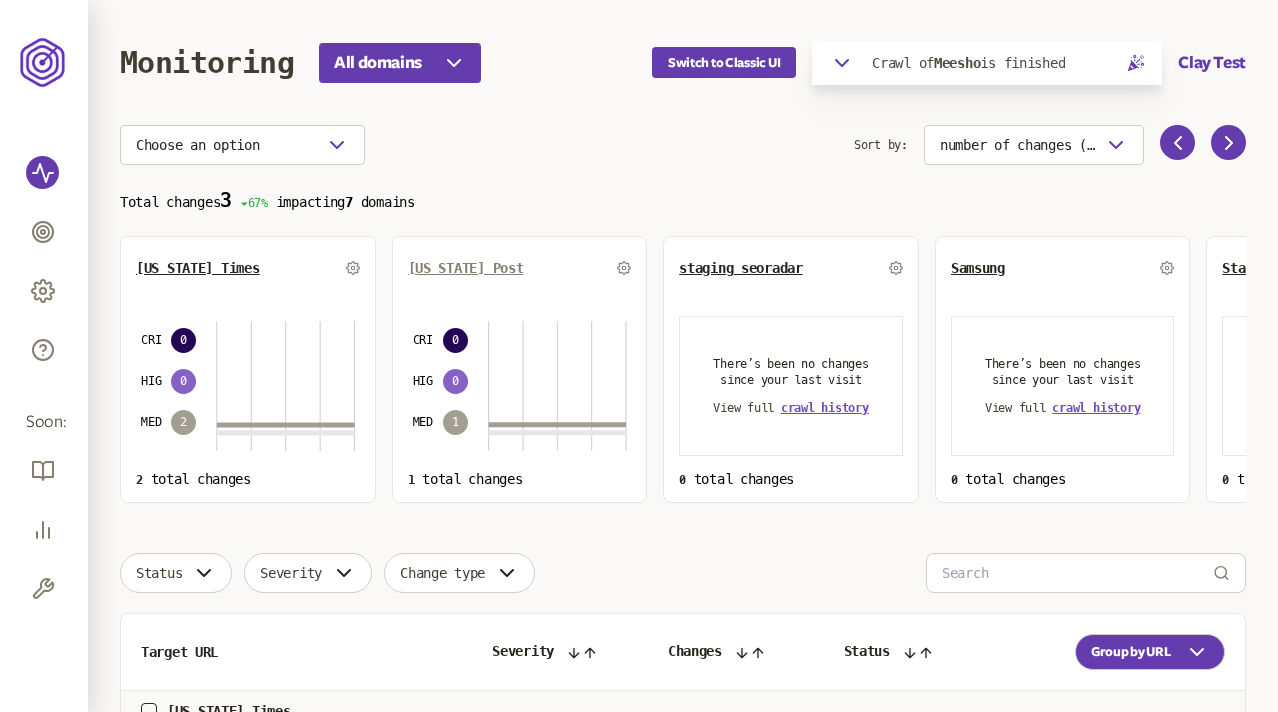 click on "Washington Post" at bounding box center [466, 268] 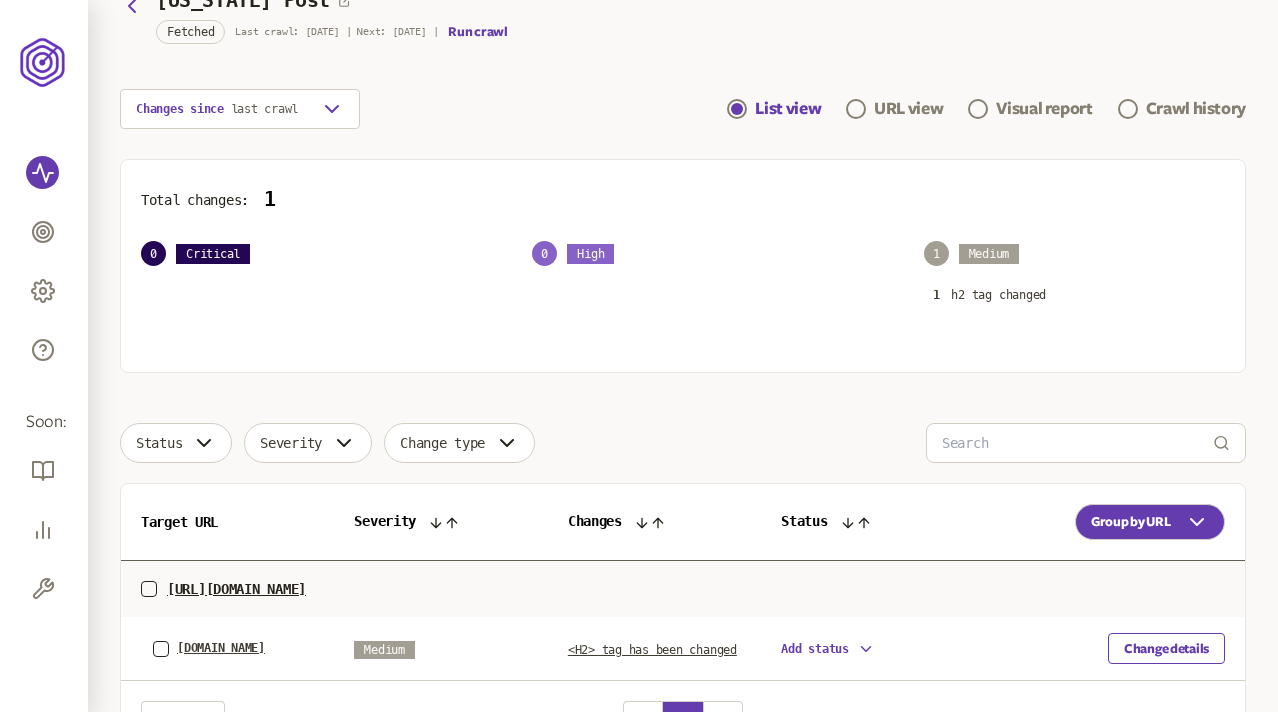 scroll, scrollTop: 0, scrollLeft: 0, axis: both 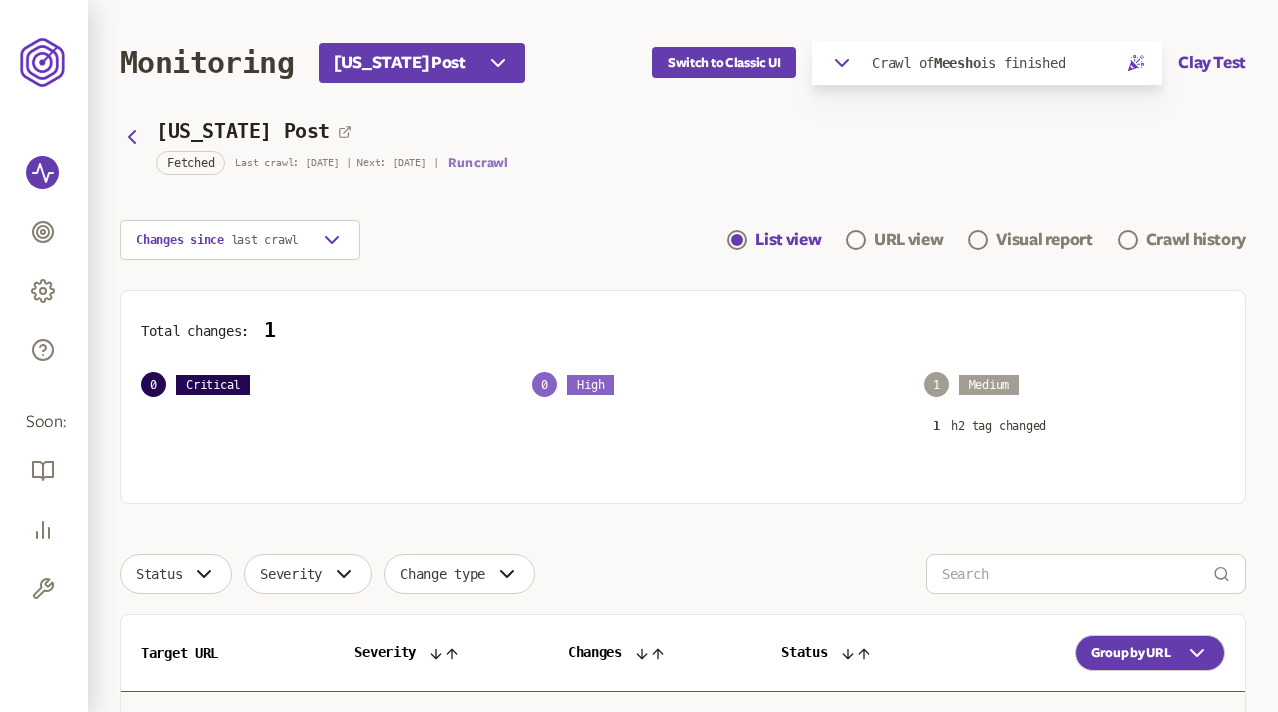 click on "Run crawl" at bounding box center [477, 163] 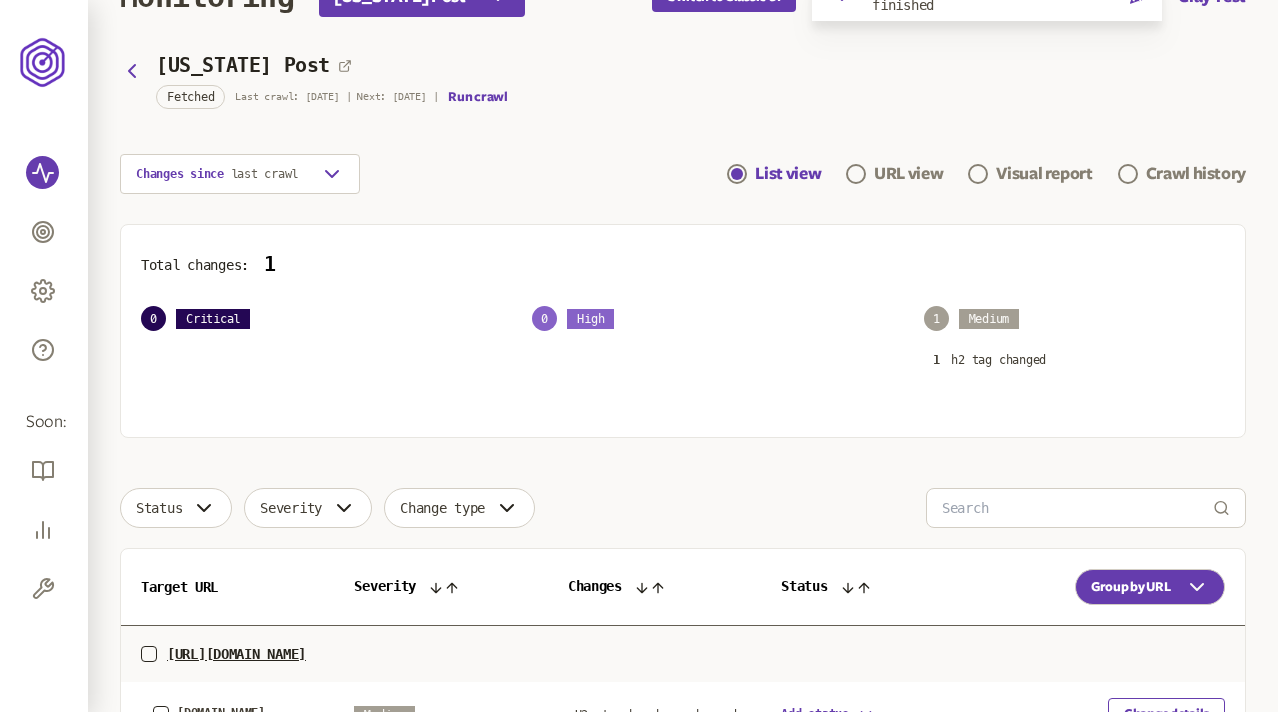 scroll, scrollTop: 0, scrollLeft: 0, axis: both 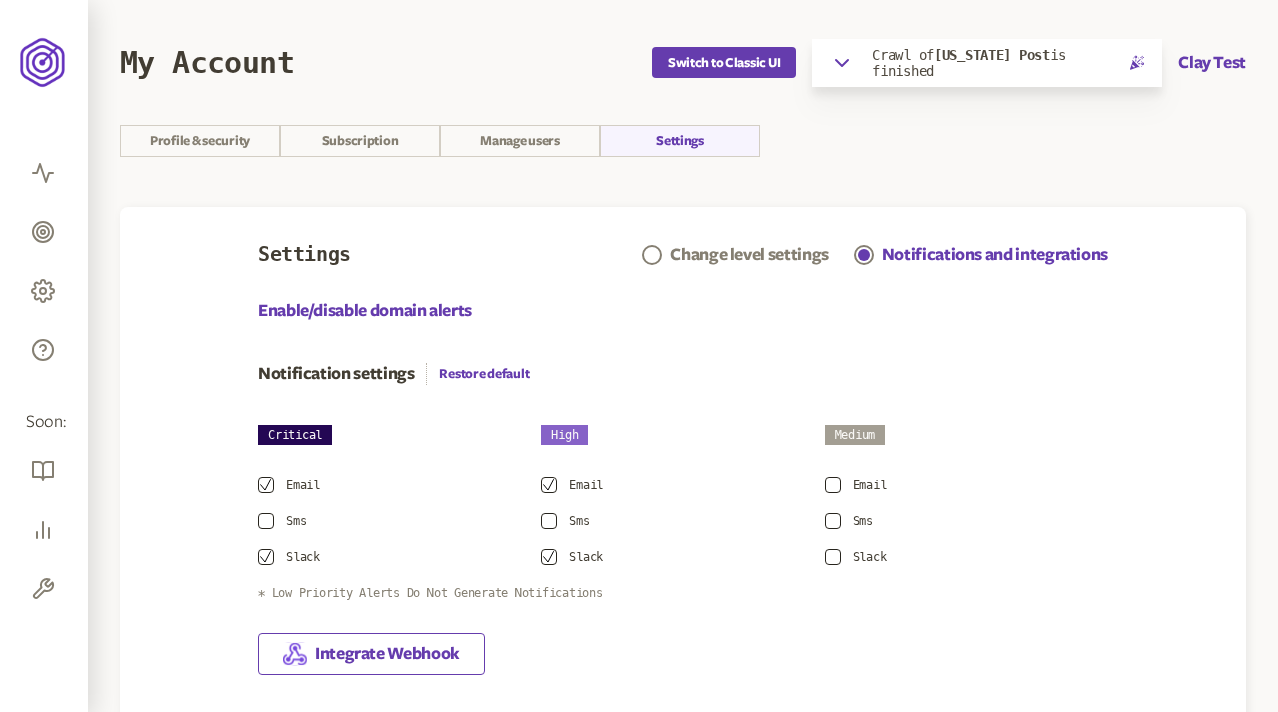 click on "My Account" at bounding box center [386, 62] 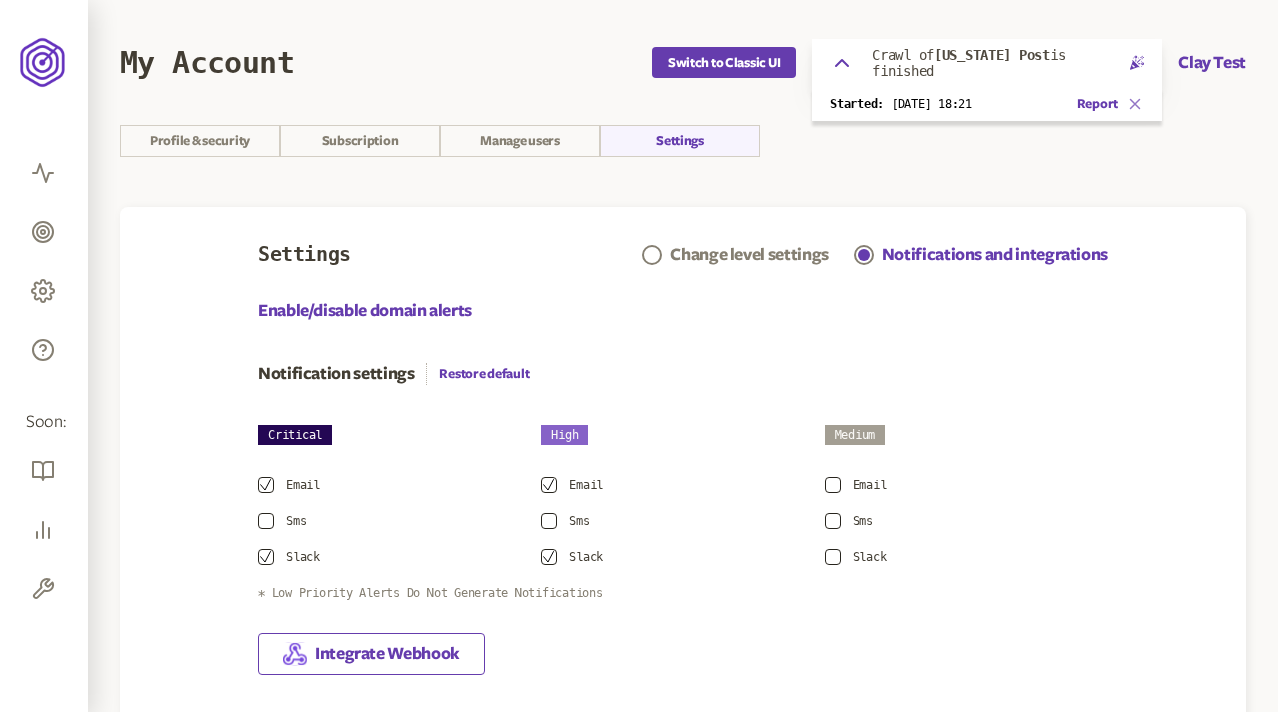 click 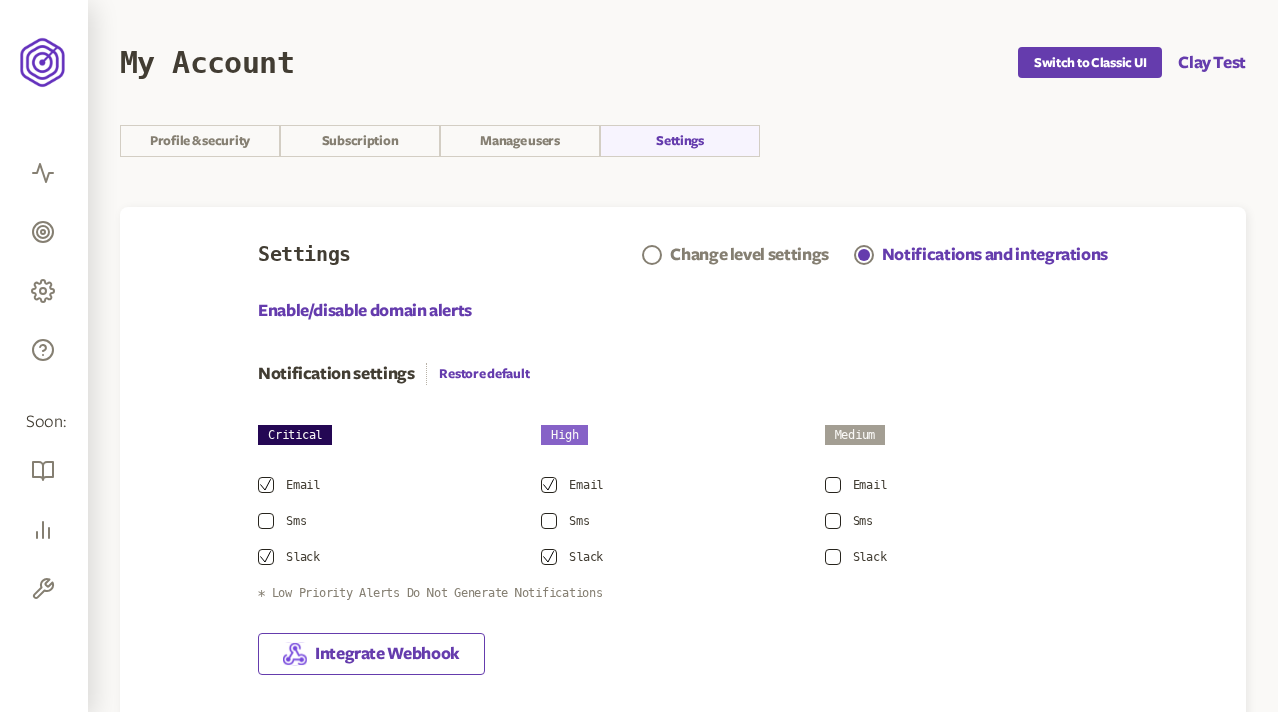 click on "My Account" at bounding box center [569, 62] 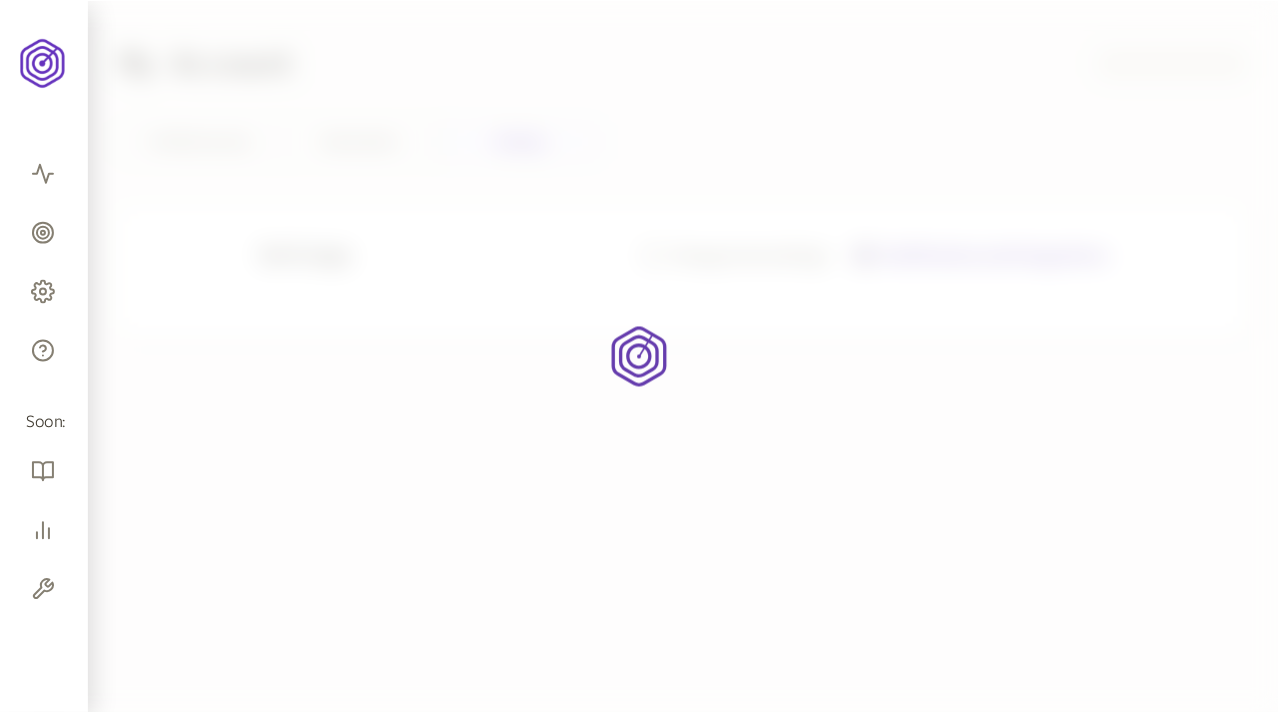 scroll, scrollTop: 0, scrollLeft: 0, axis: both 